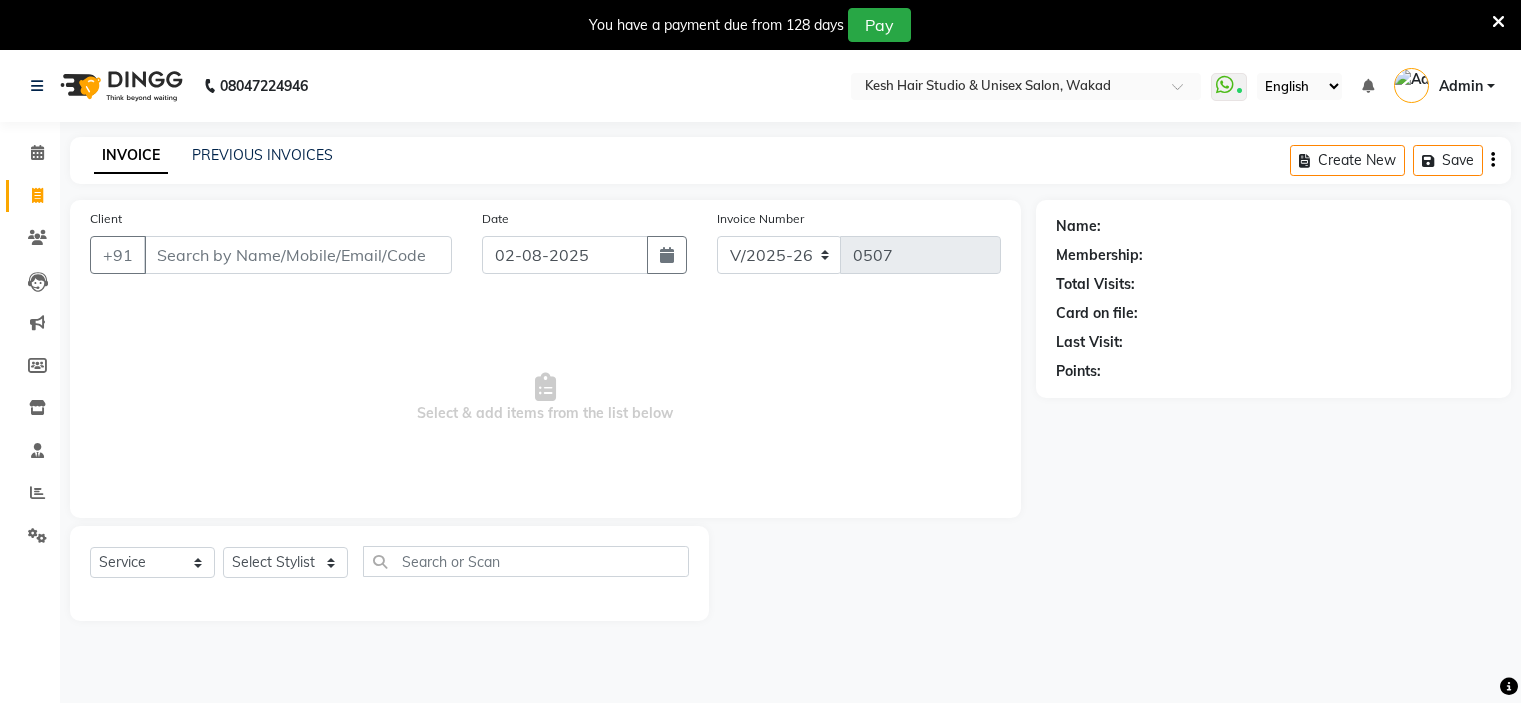 select on "5431" 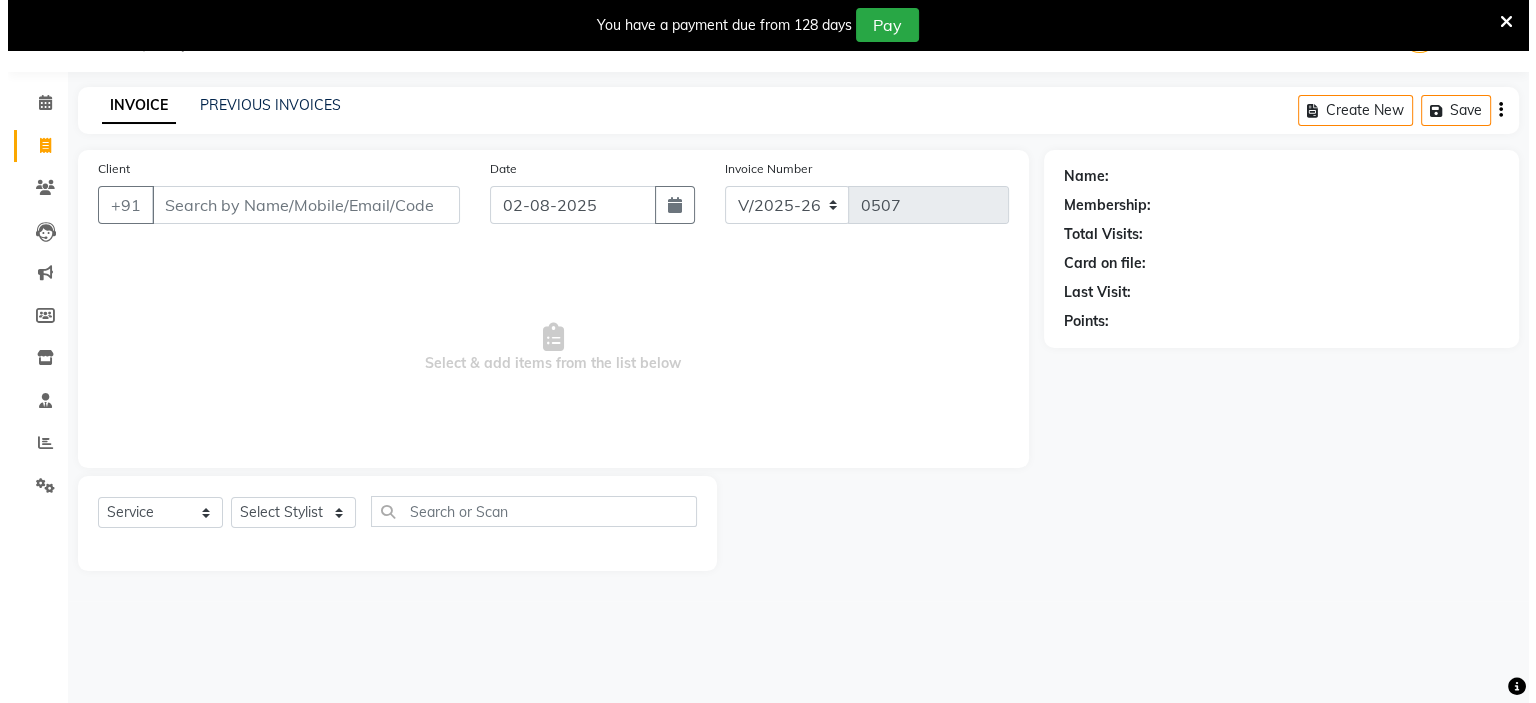 scroll, scrollTop: 0, scrollLeft: 0, axis: both 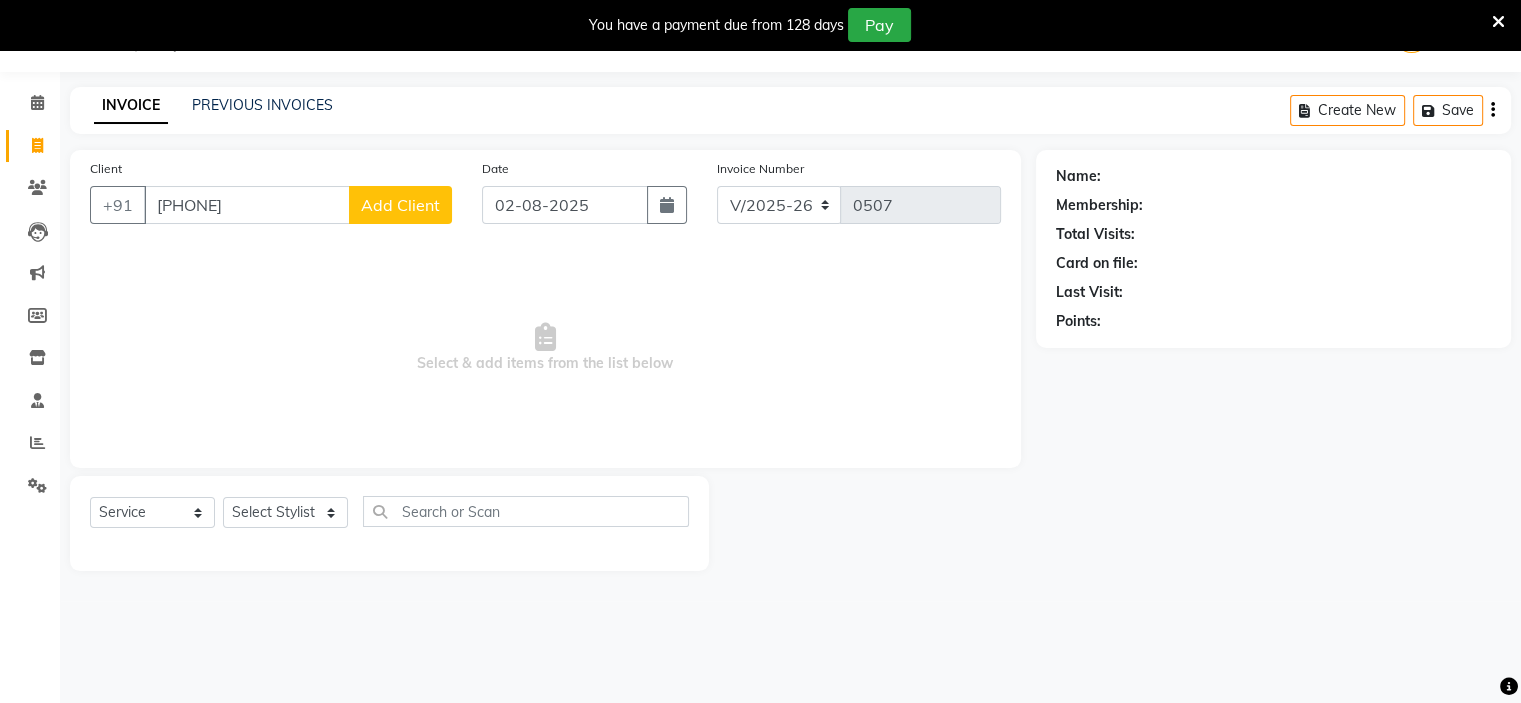 type on "[PHONE]" 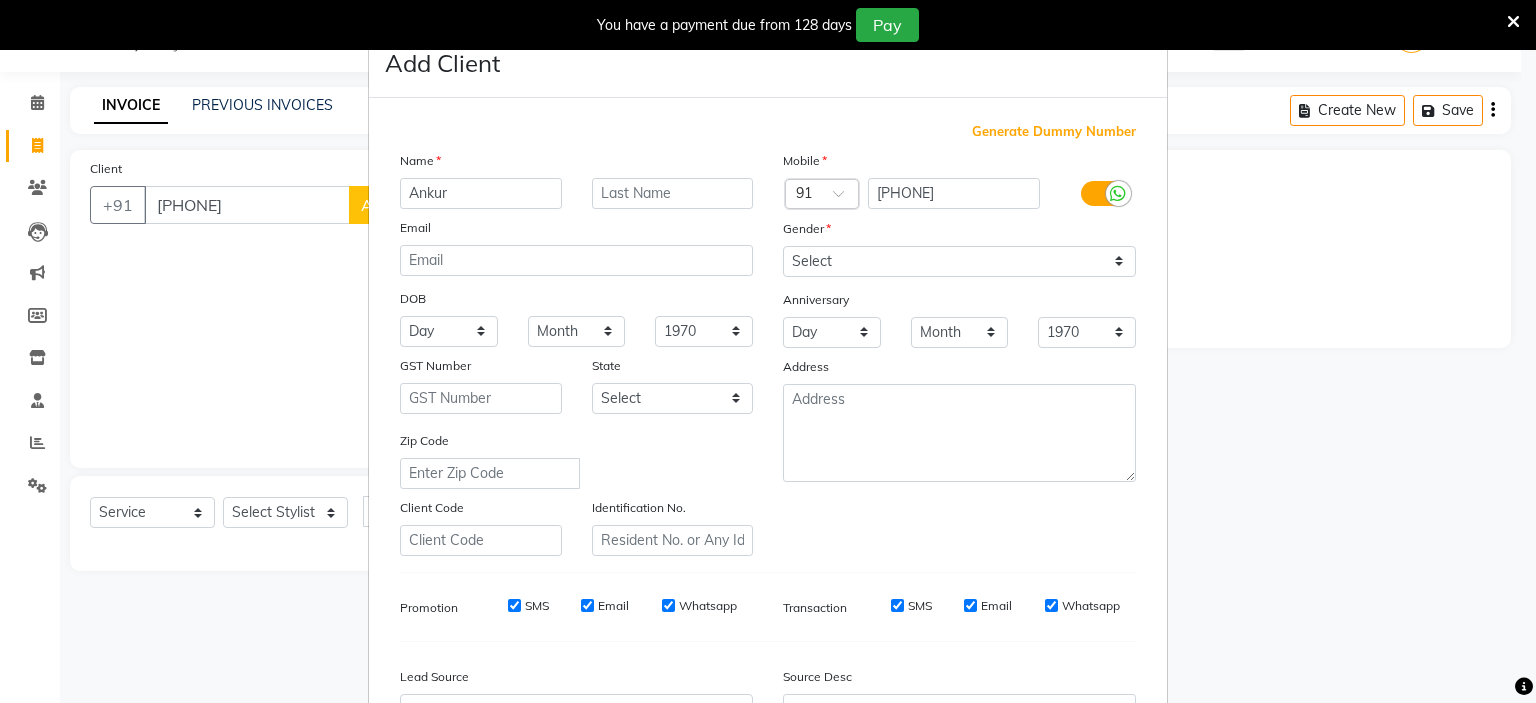 type on "Ankur" 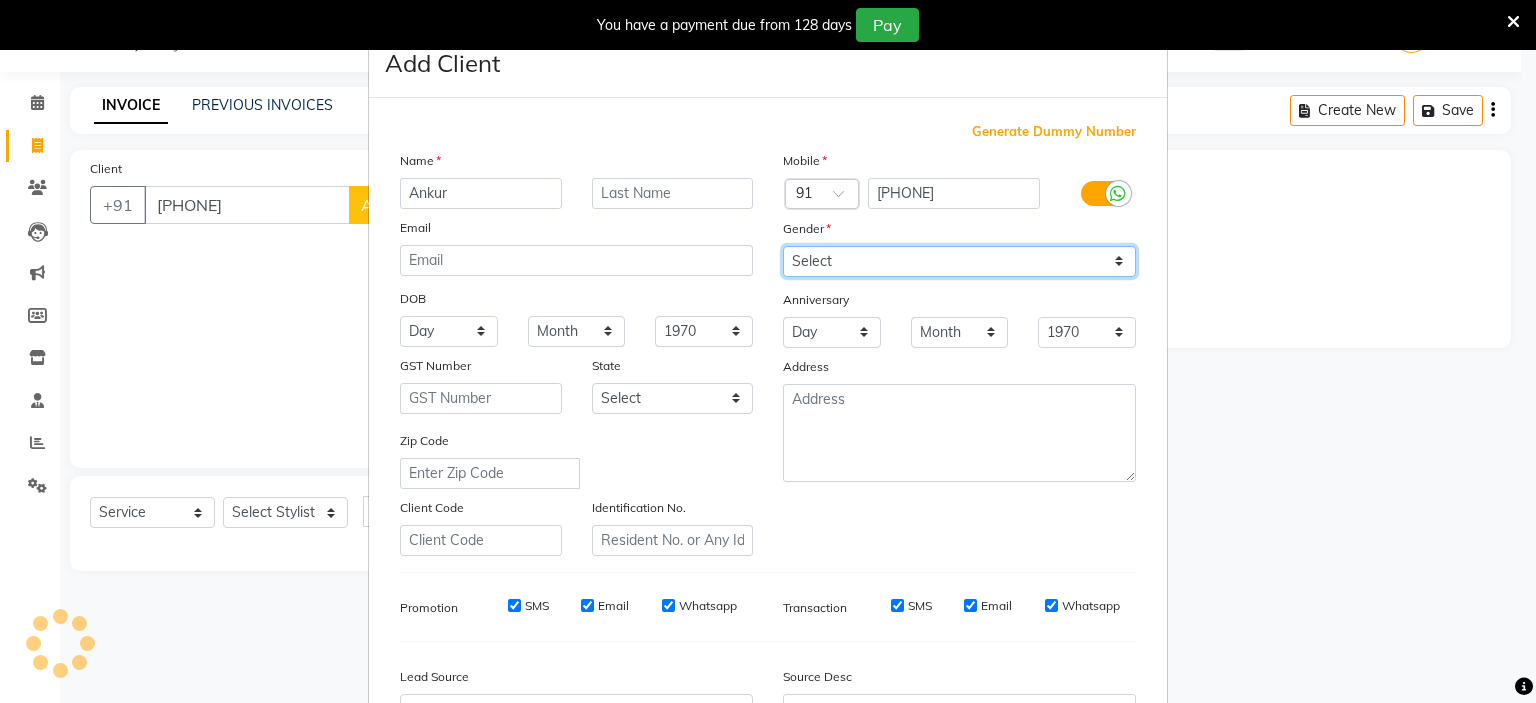 click on "Select Male Female Other Prefer Not To Say" at bounding box center [959, 261] 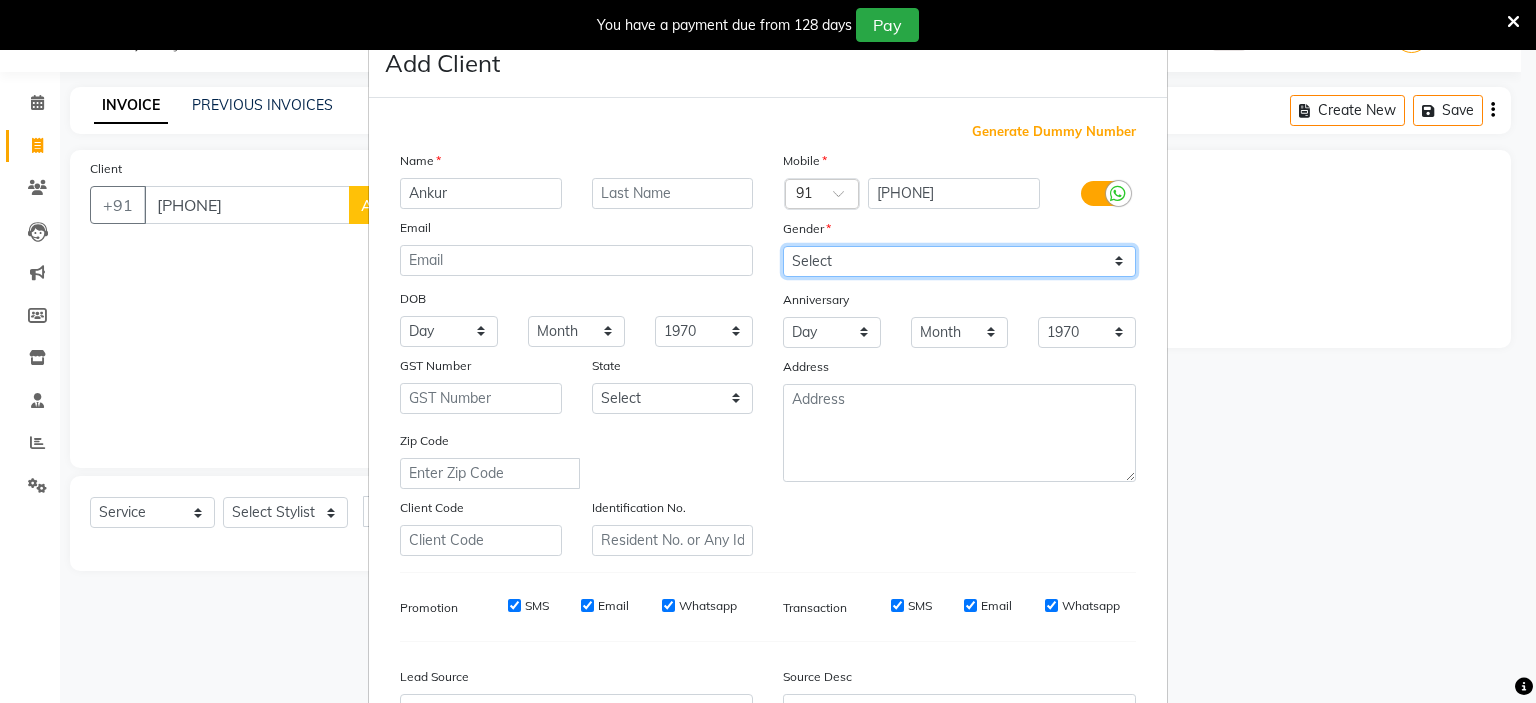 select on "male" 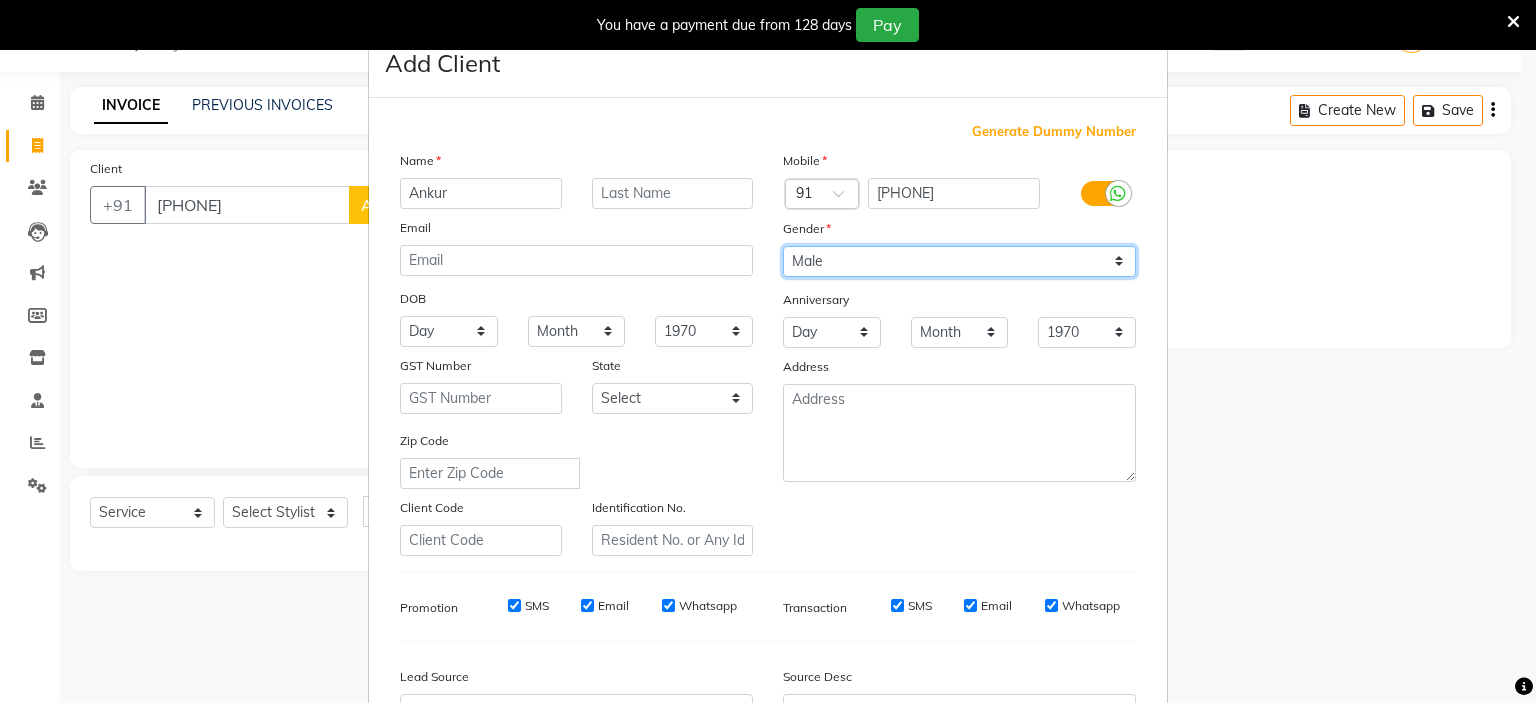 click on "Select Male Female Other Prefer Not To Say" at bounding box center (959, 261) 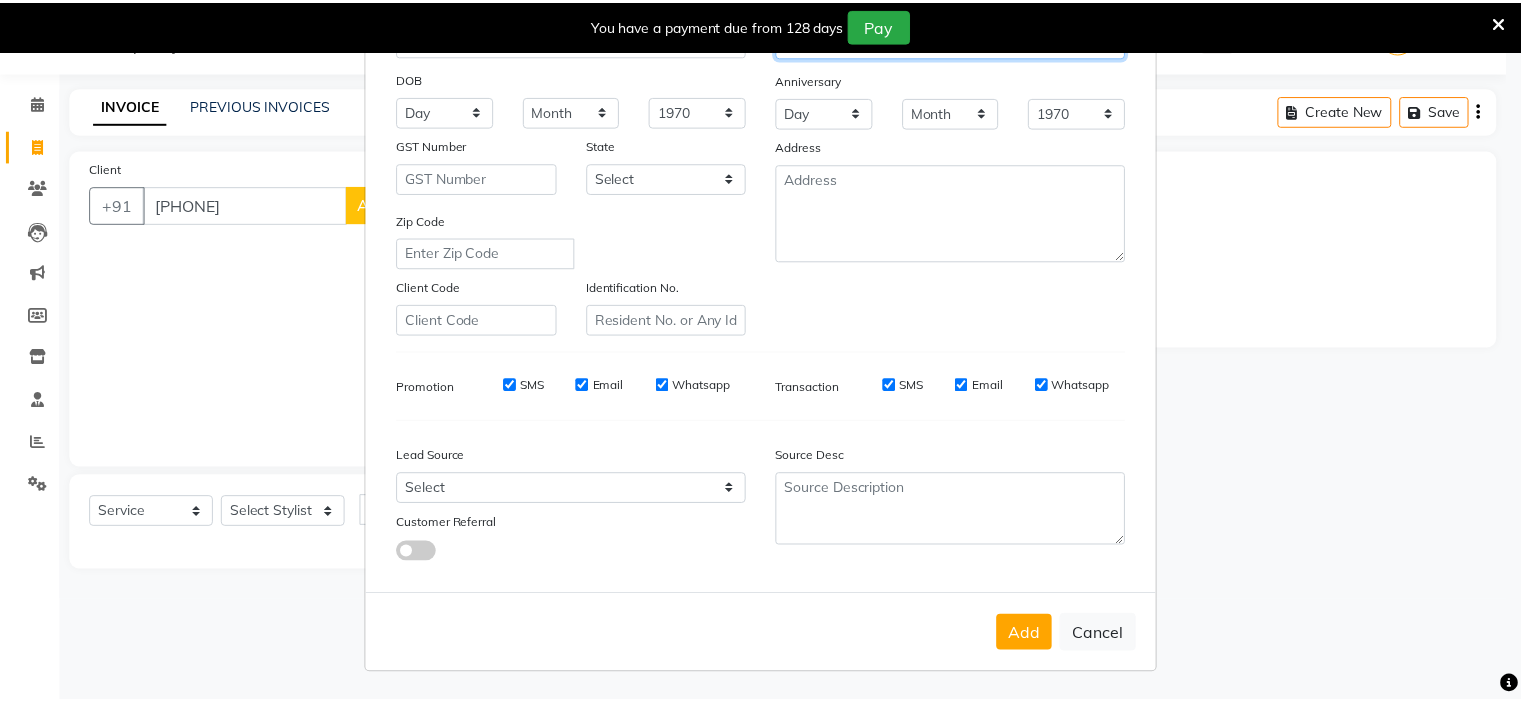 scroll, scrollTop: 228, scrollLeft: 0, axis: vertical 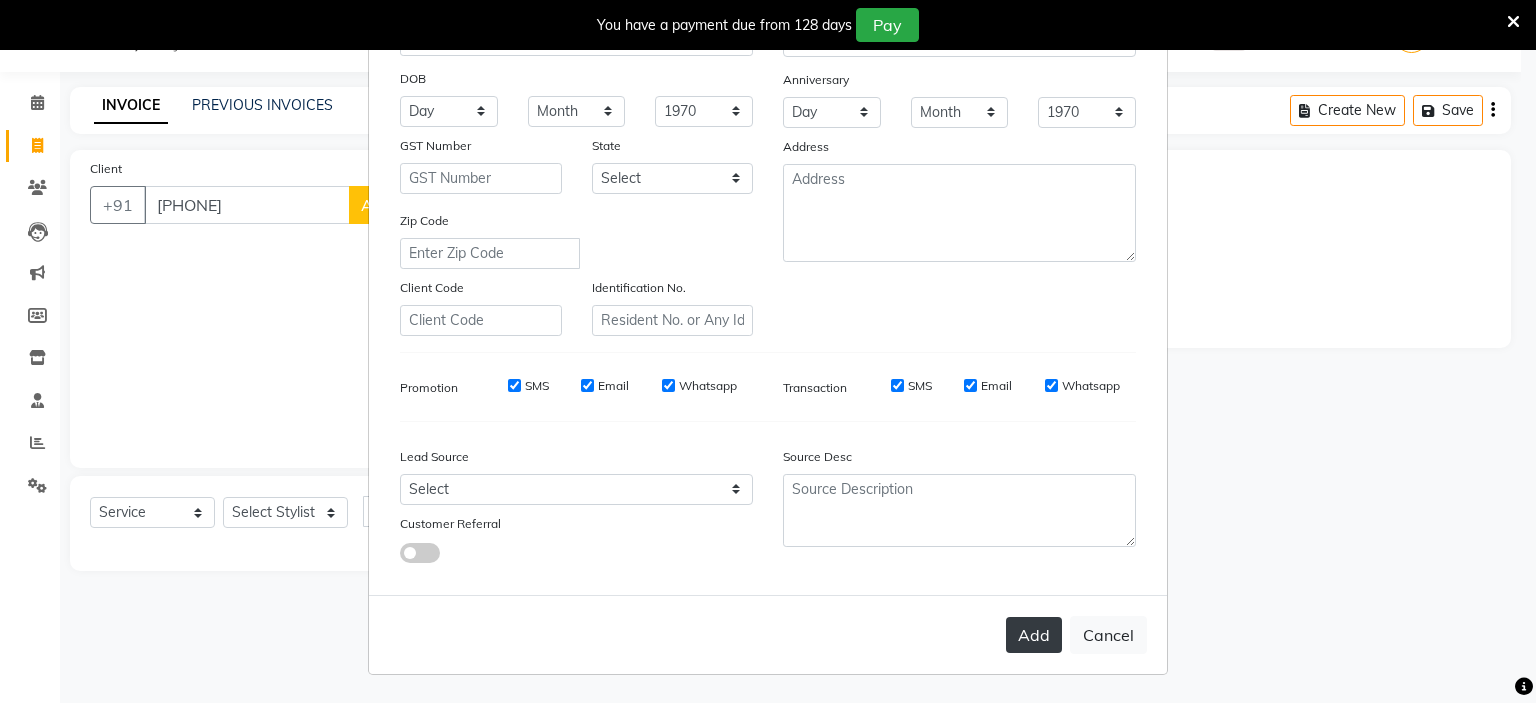 click on "Add" at bounding box center (1034, 635) 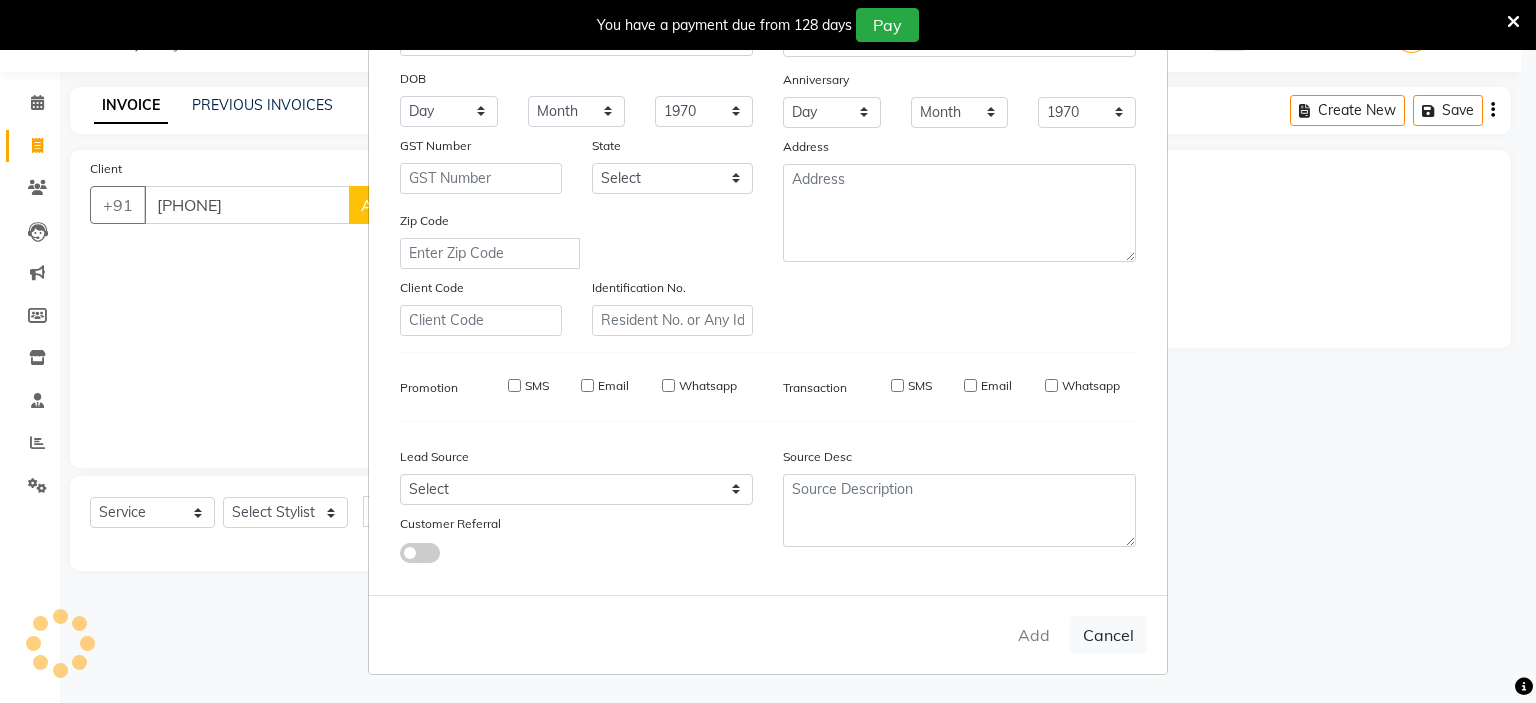 type 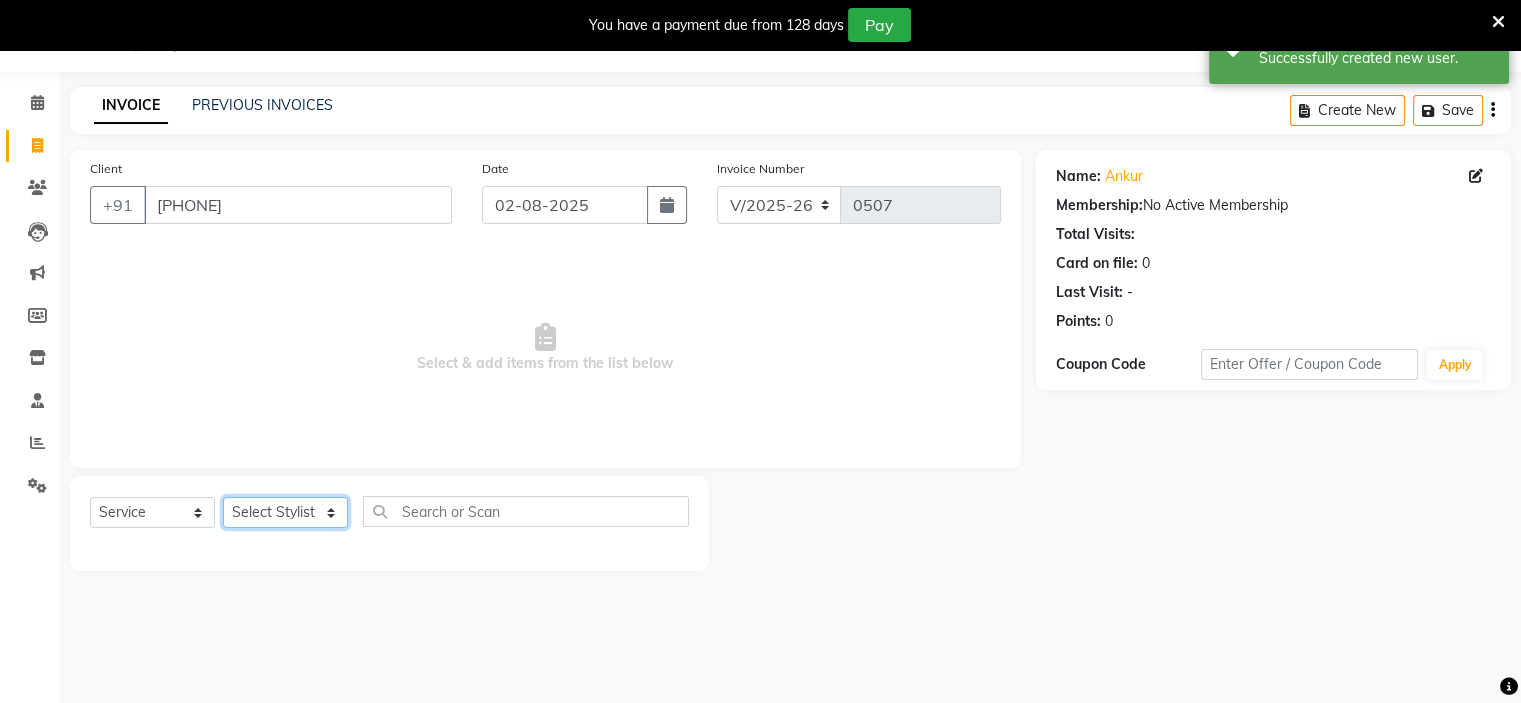 click on "Select Stylist [FIRST]  [FIRST] [FIRST]  [FIRST]  [FIRST] [FIRST]    [FIRST]" 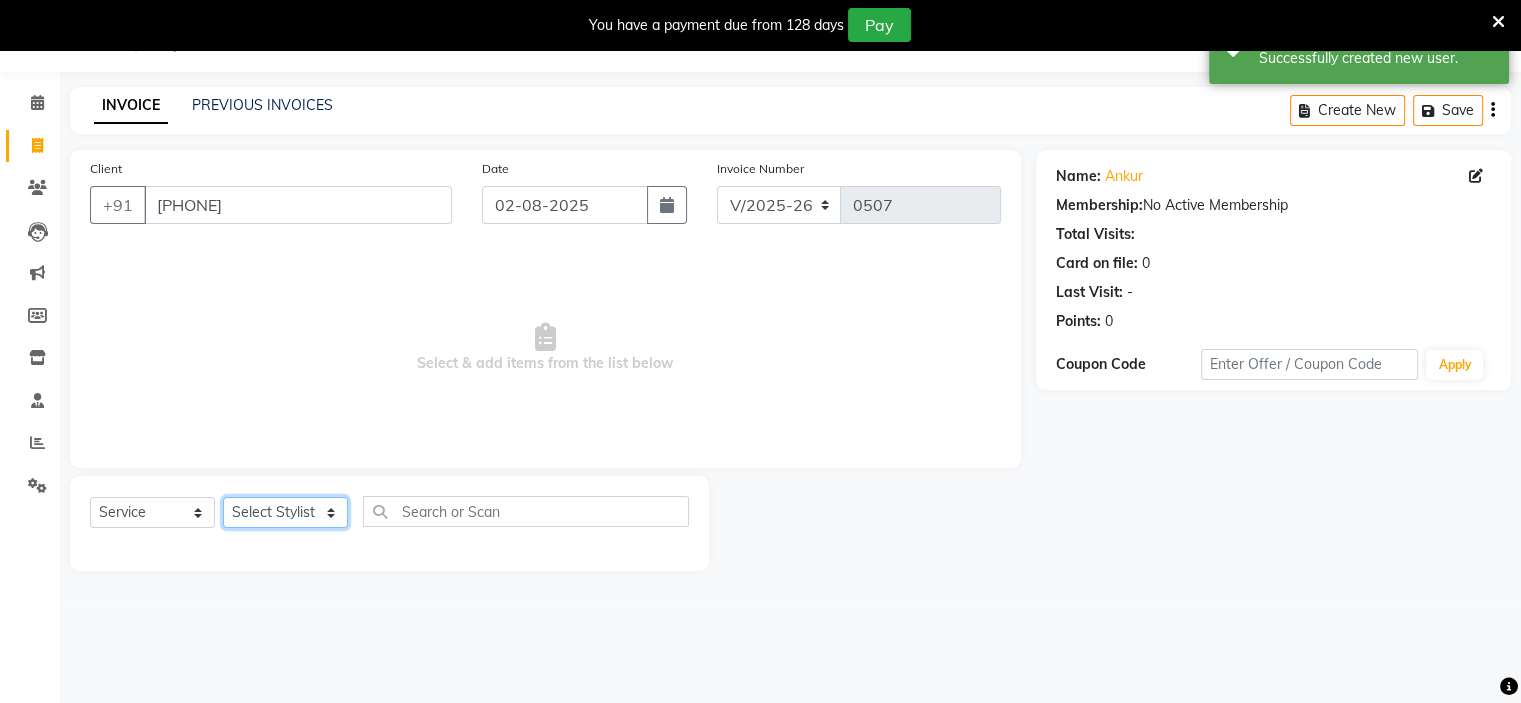 select on "36302" 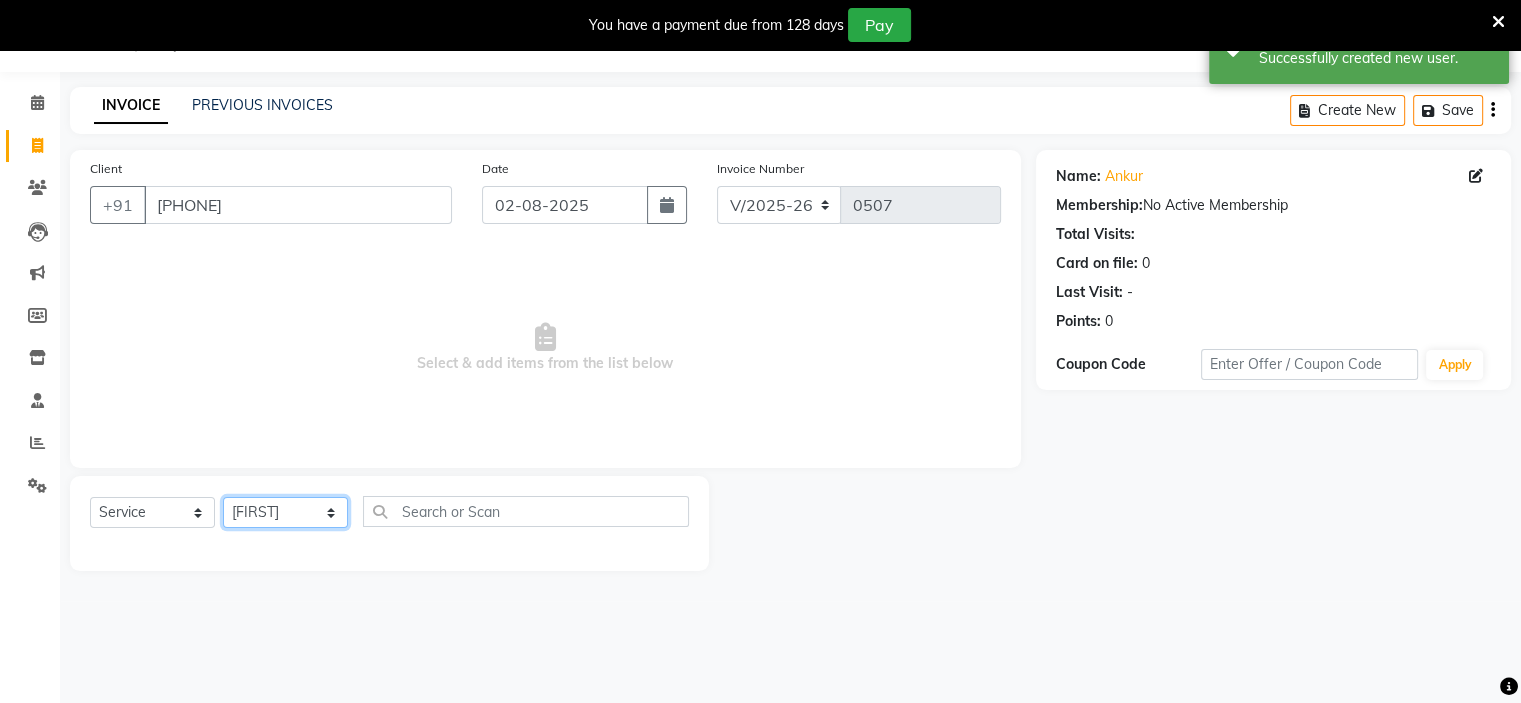 click on "Select Stylist [FIRST]  [FIRST] [FIRST]  [FIRST]  [FIRST] [FIRST]    [FIRST]" 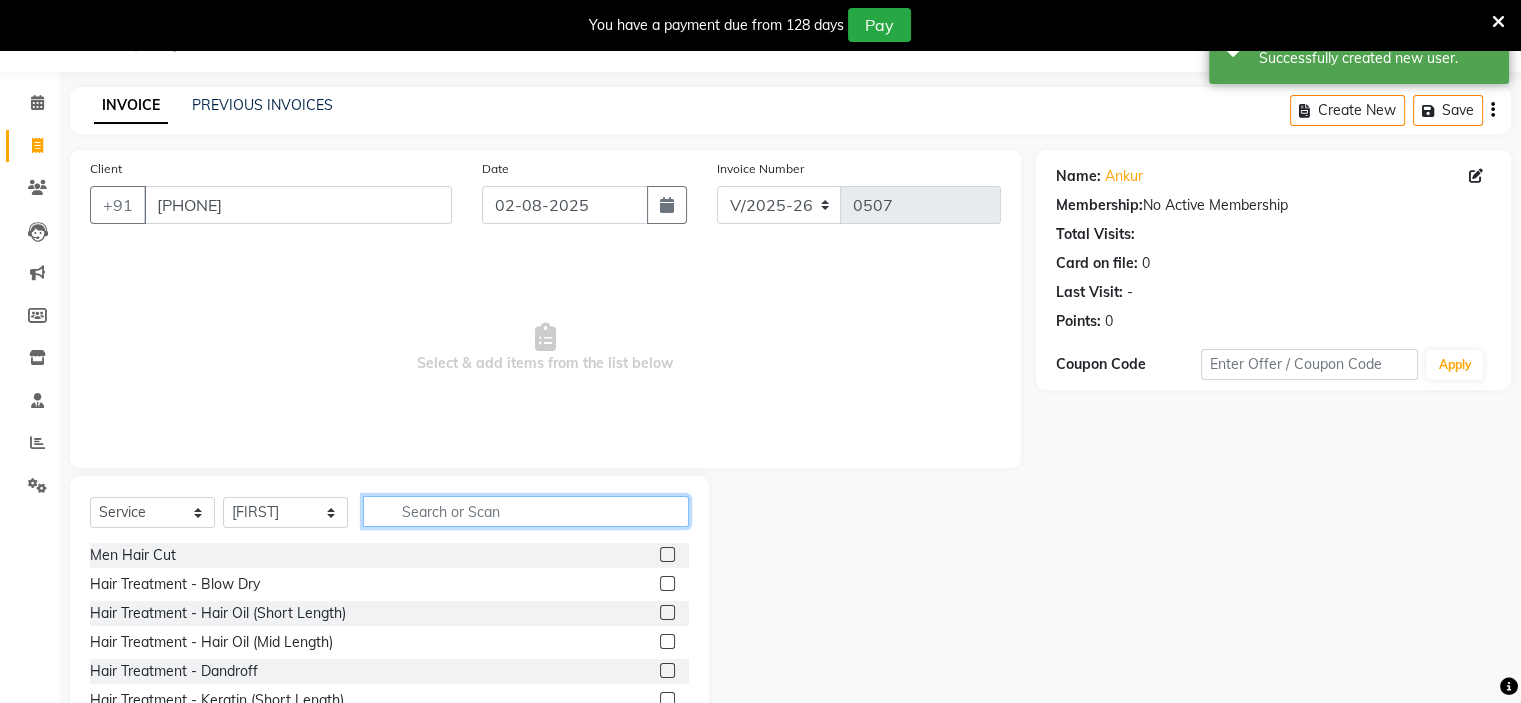 click 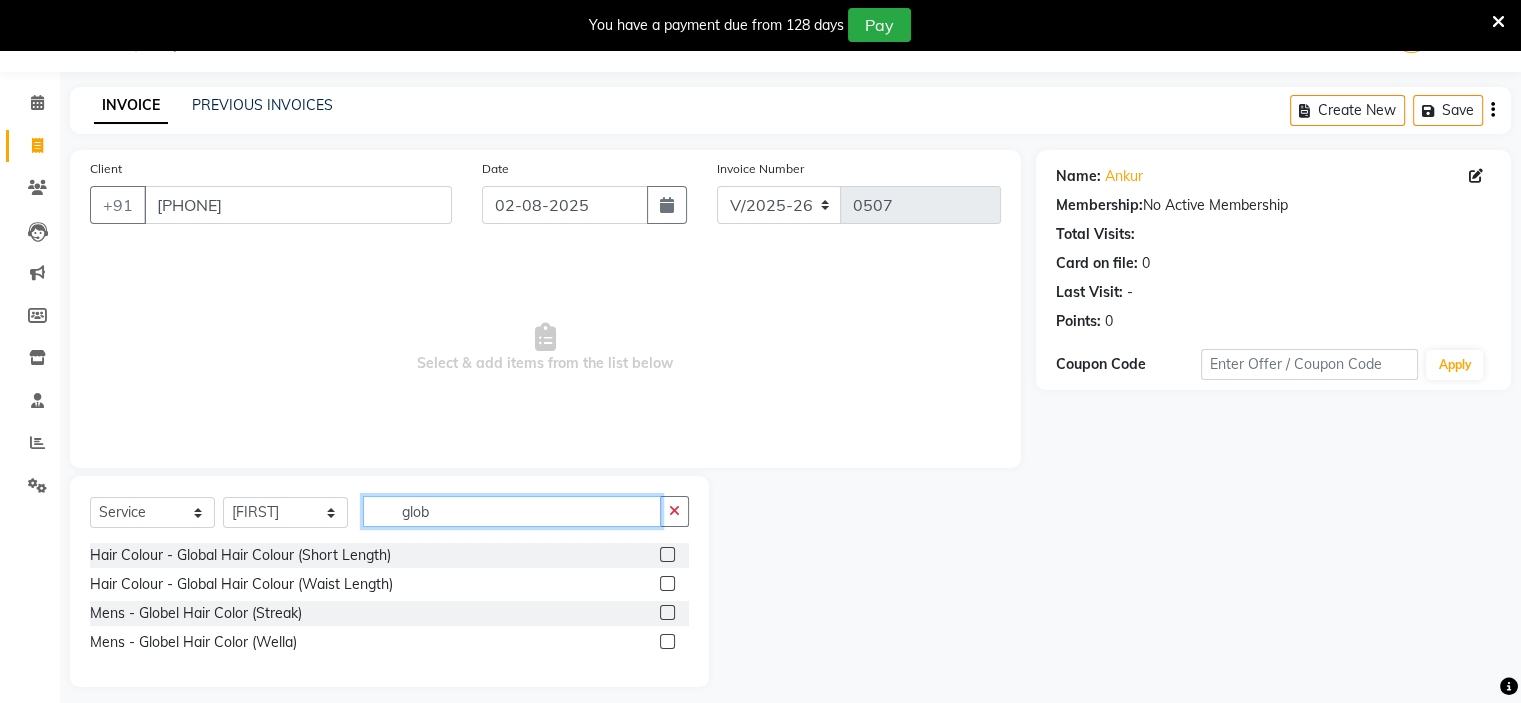 type on "glob" 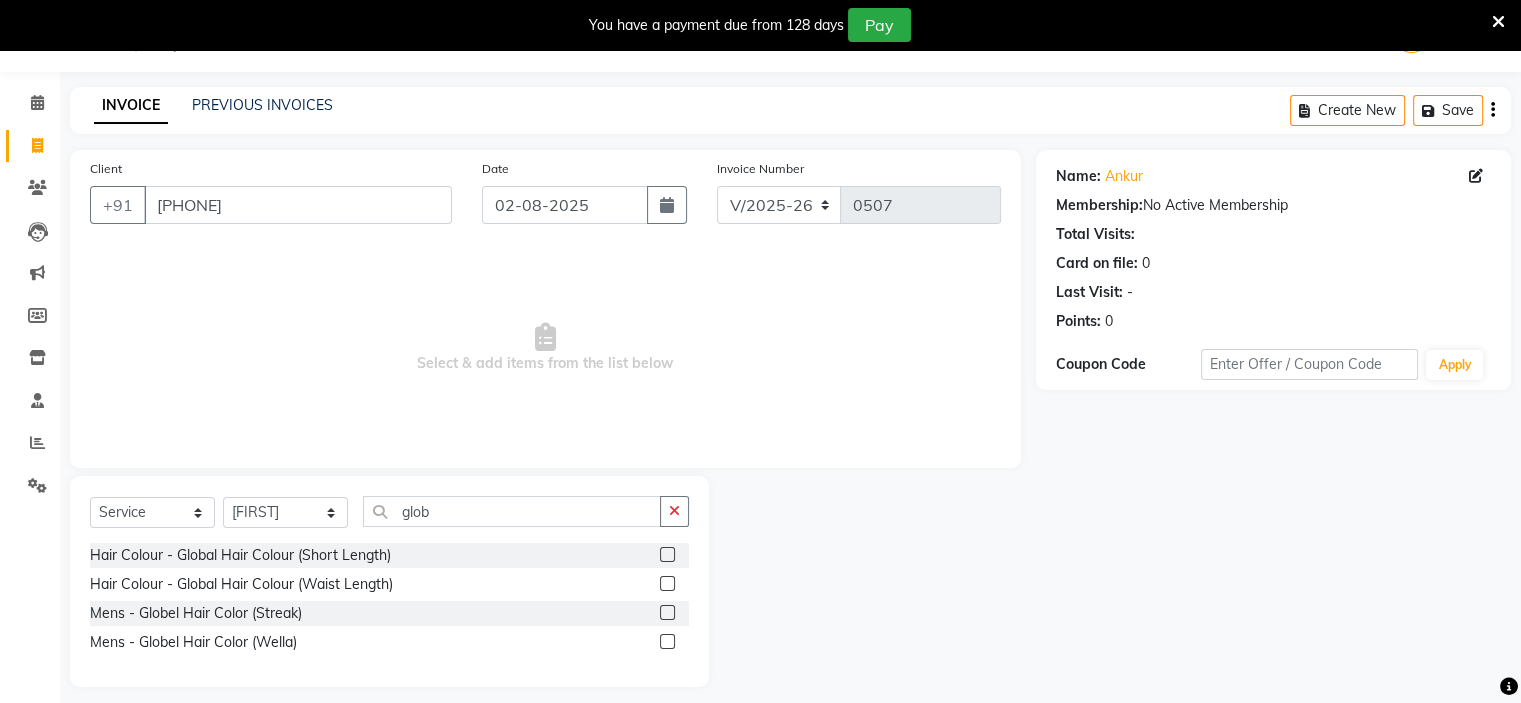 click 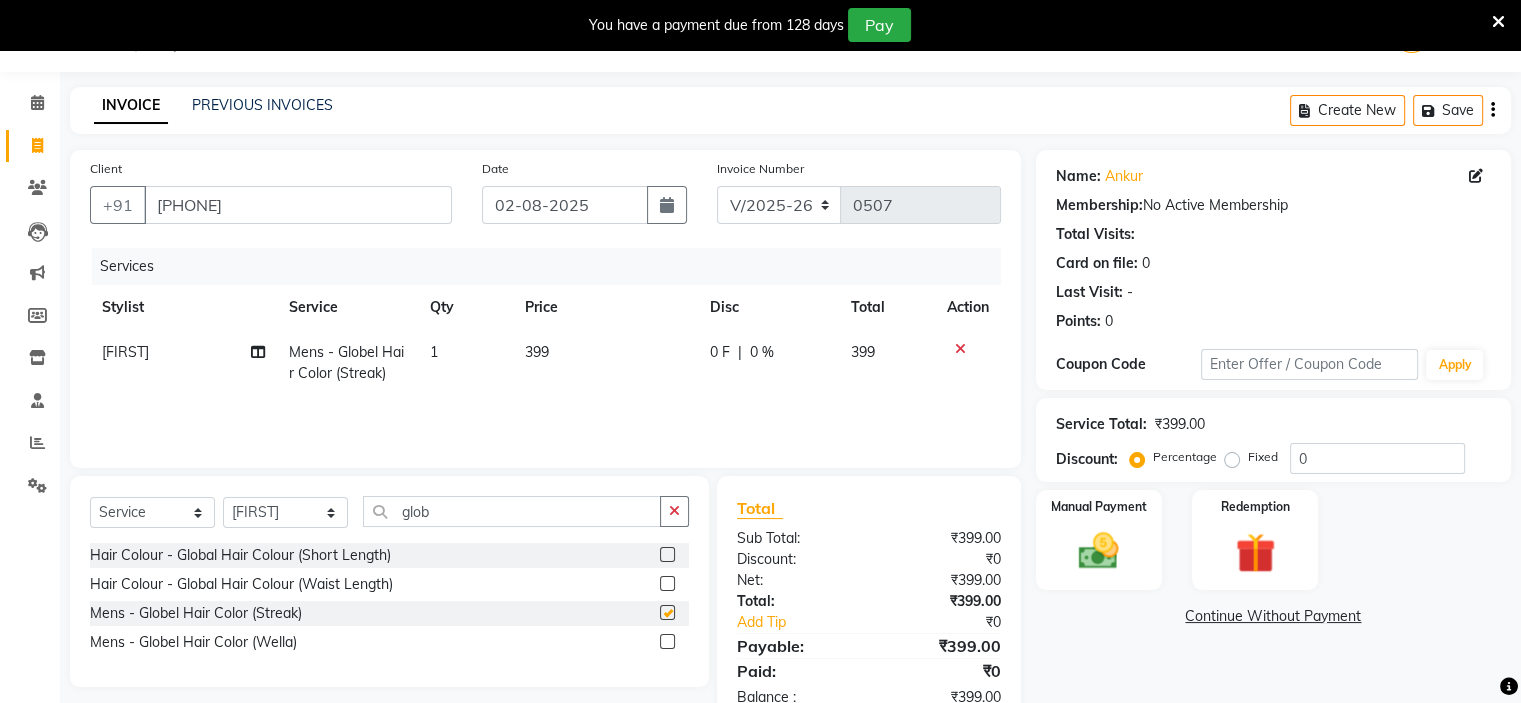 checkbox on "false" 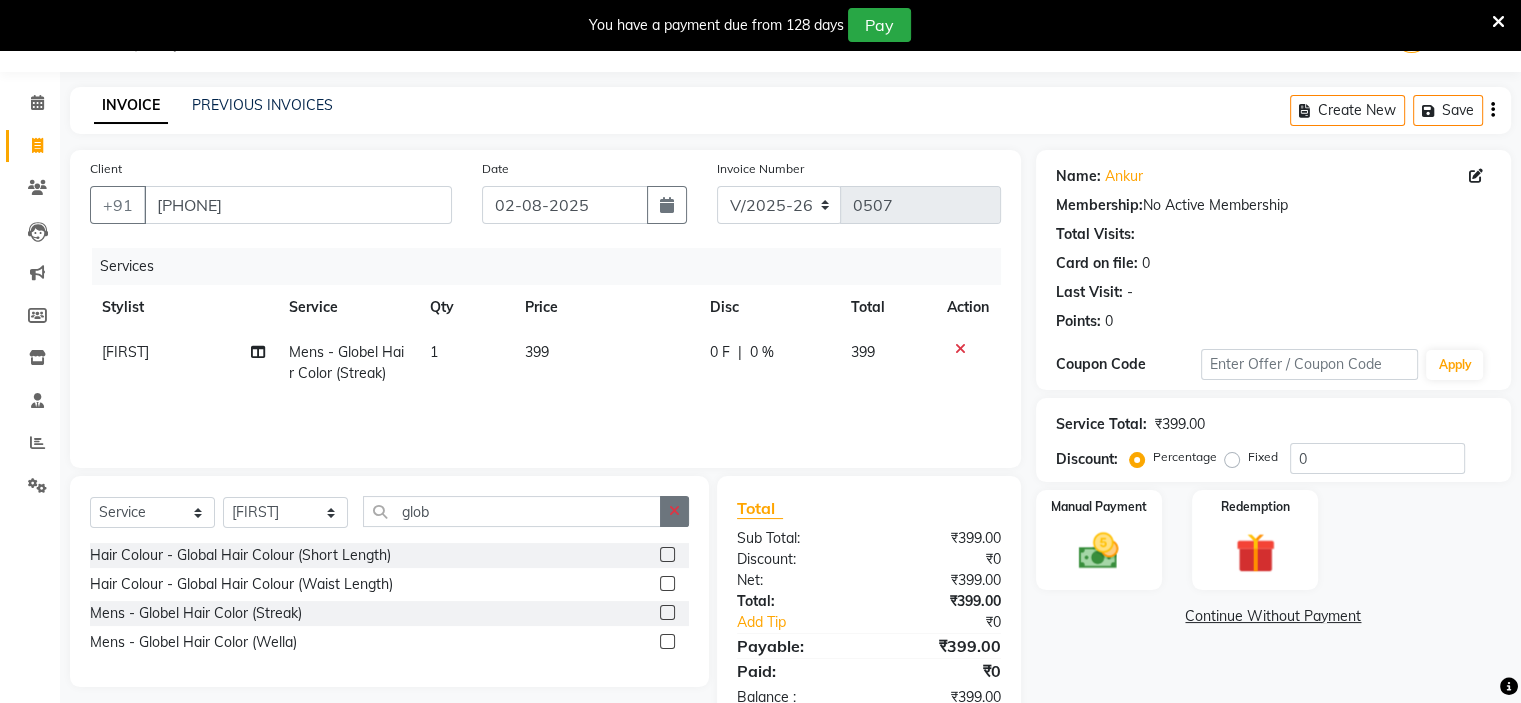 click 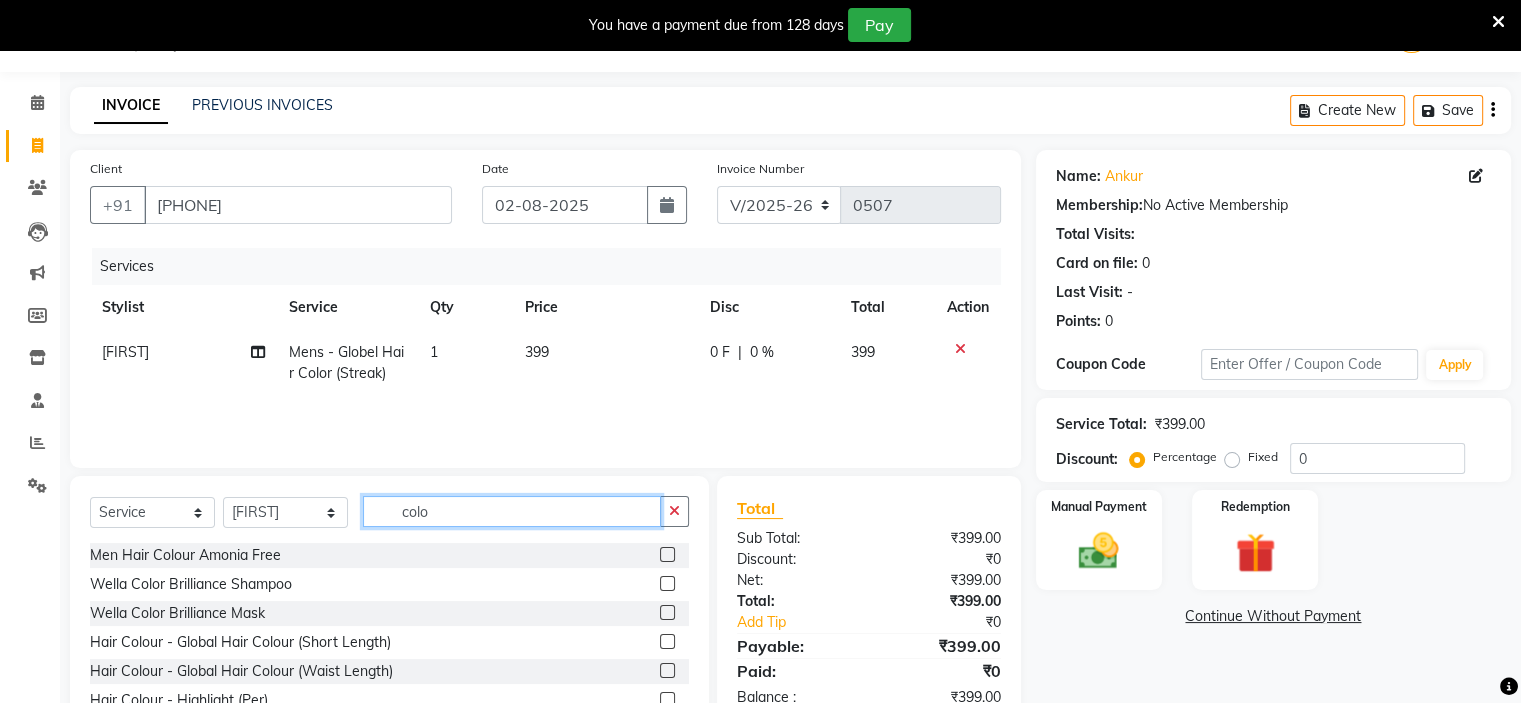 type on "colo" 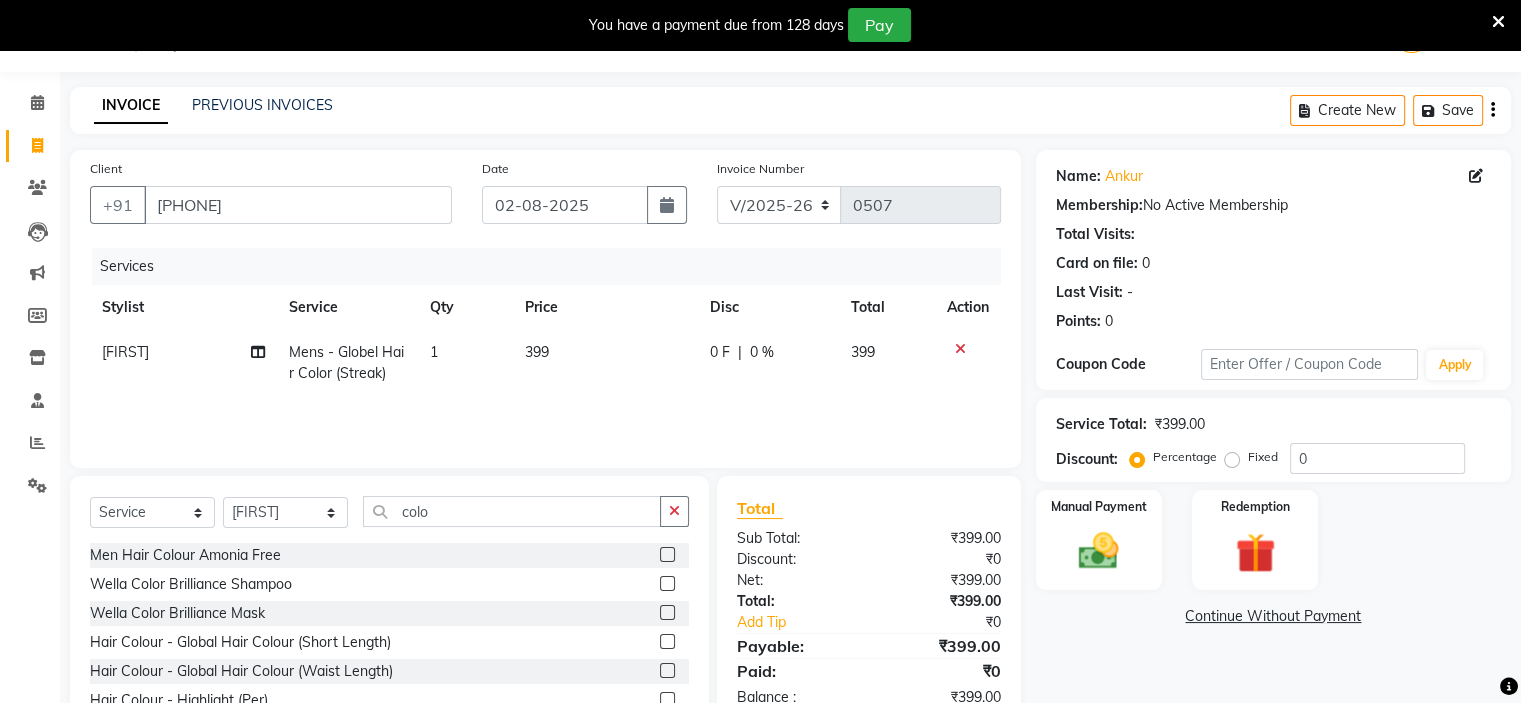 click 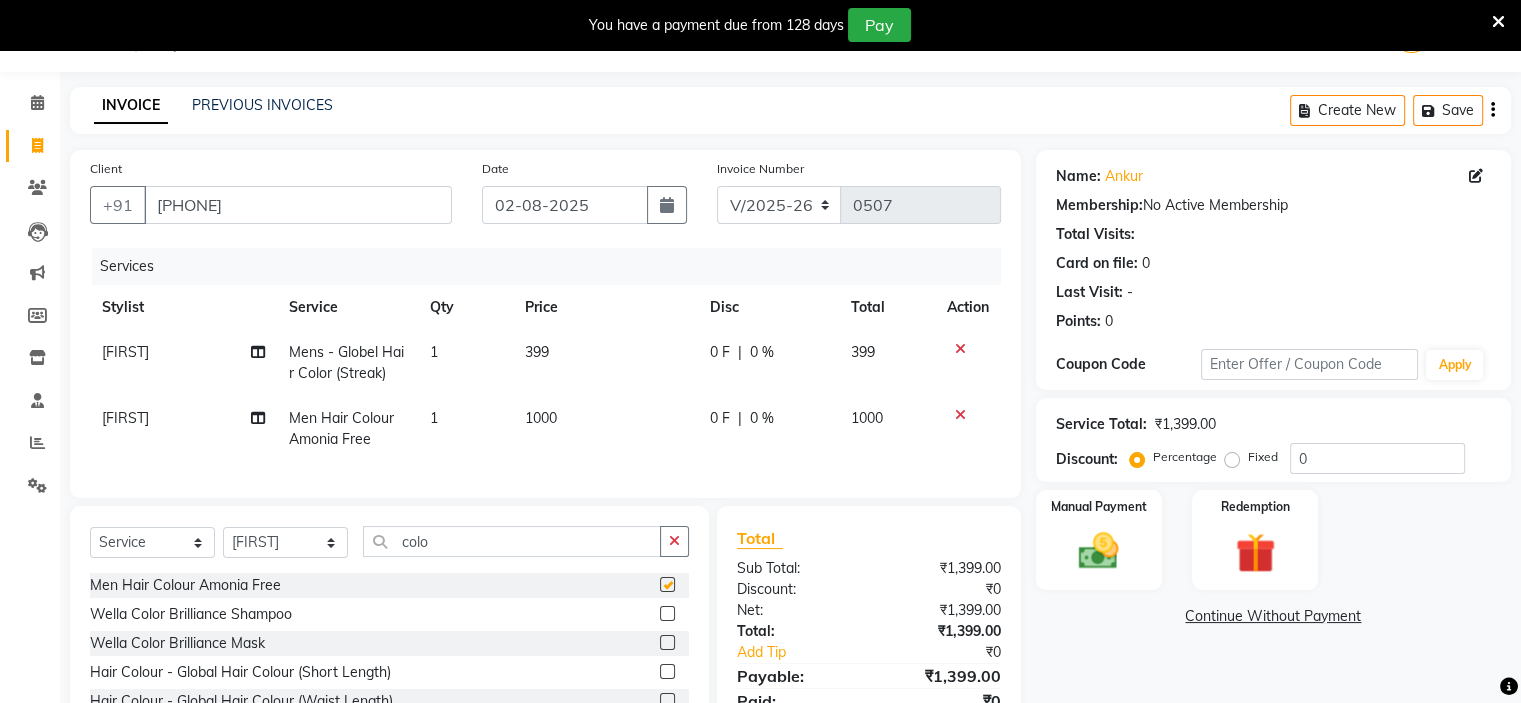 checkbox on "false" 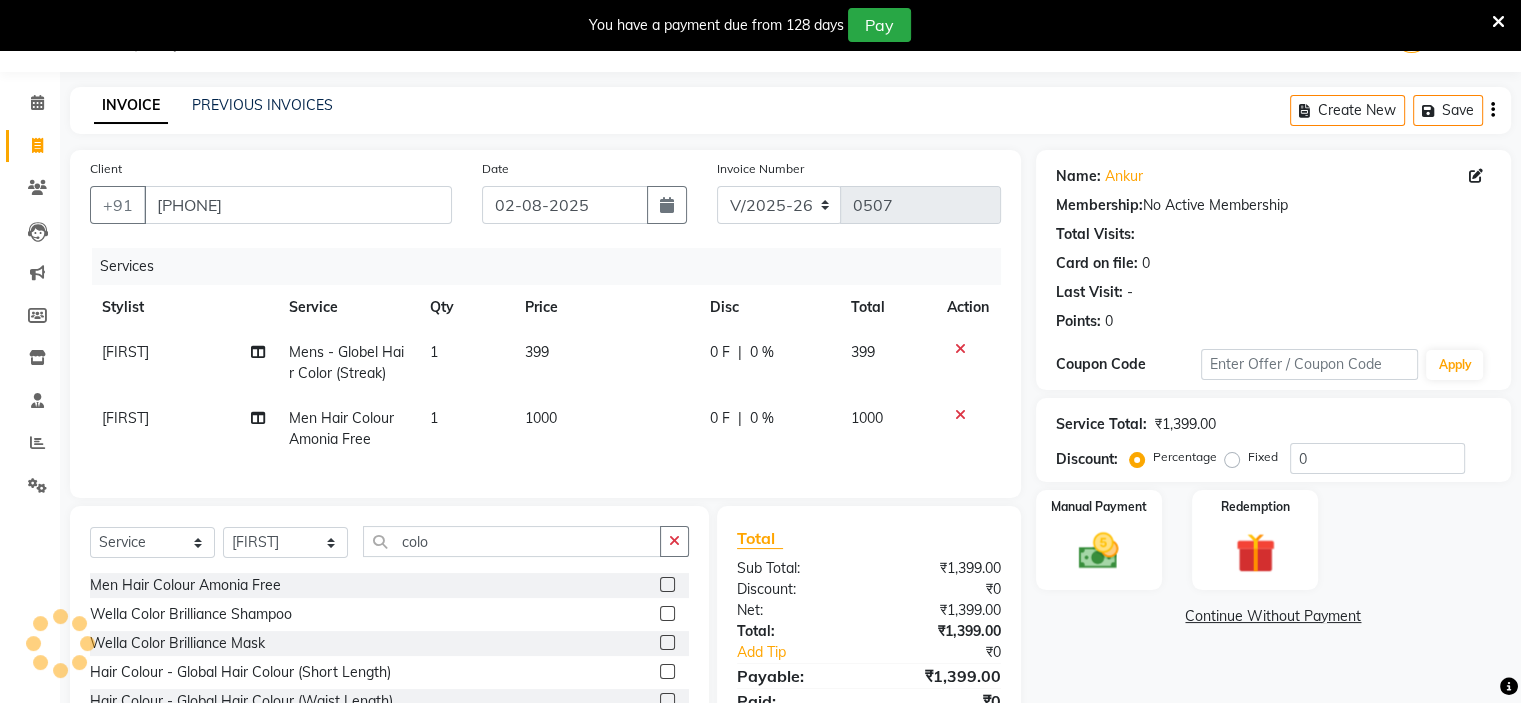 click 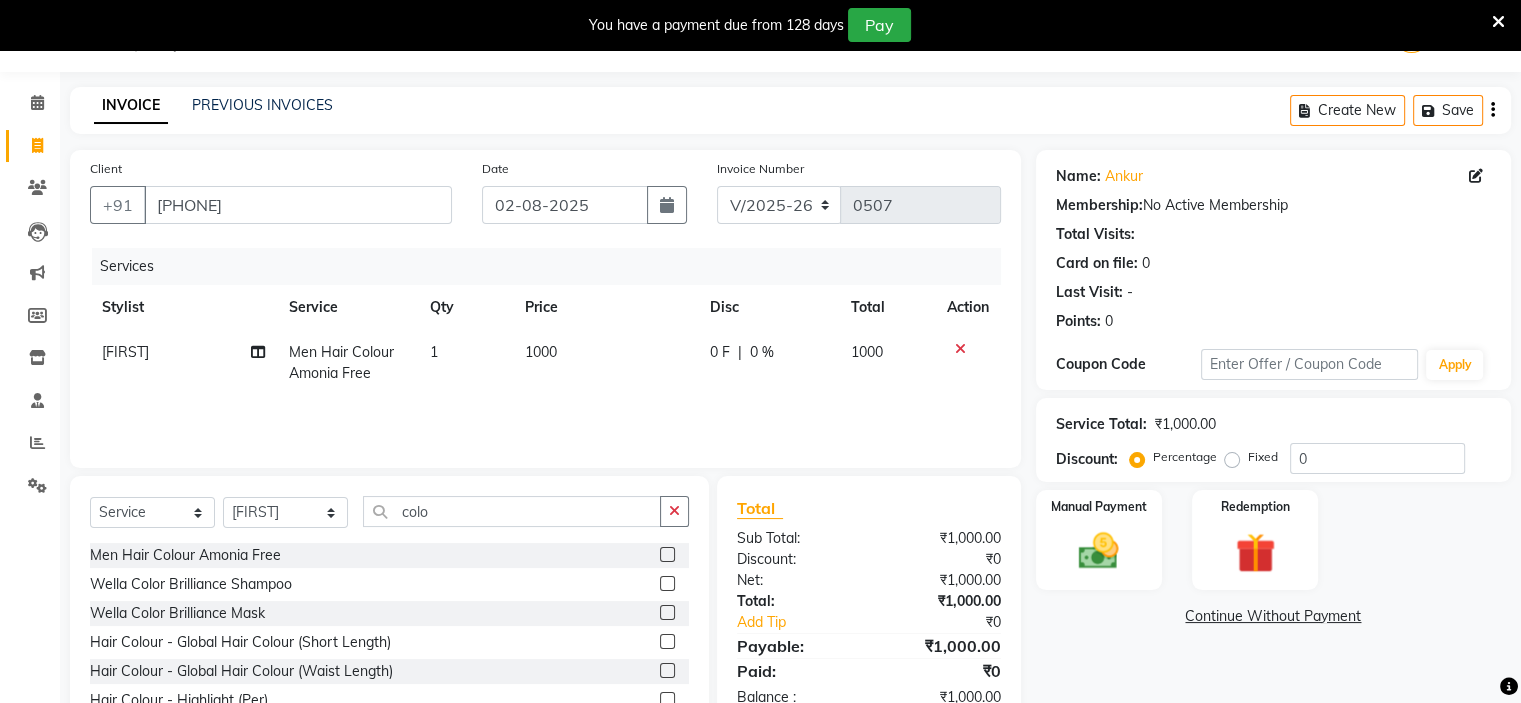 click on "0 F | 0 %" 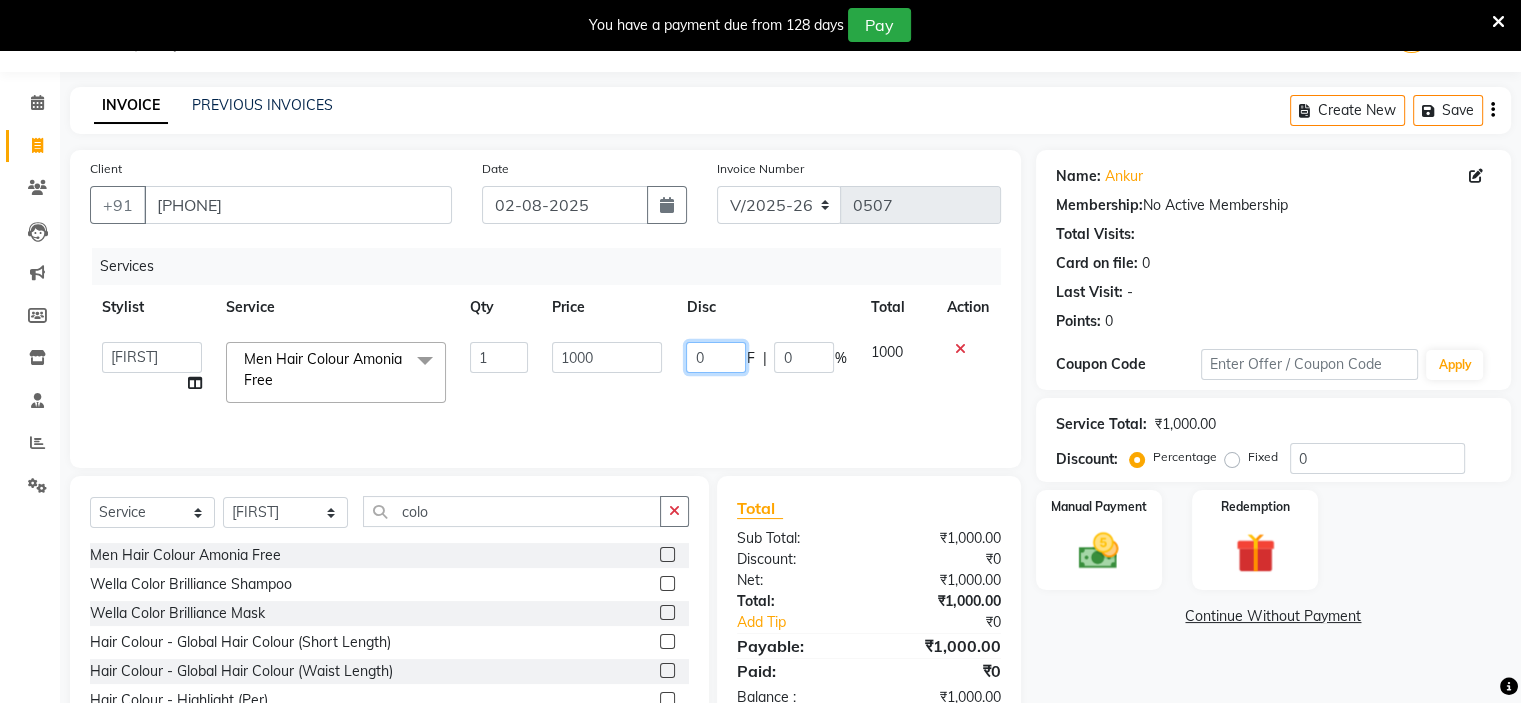 click on "0" 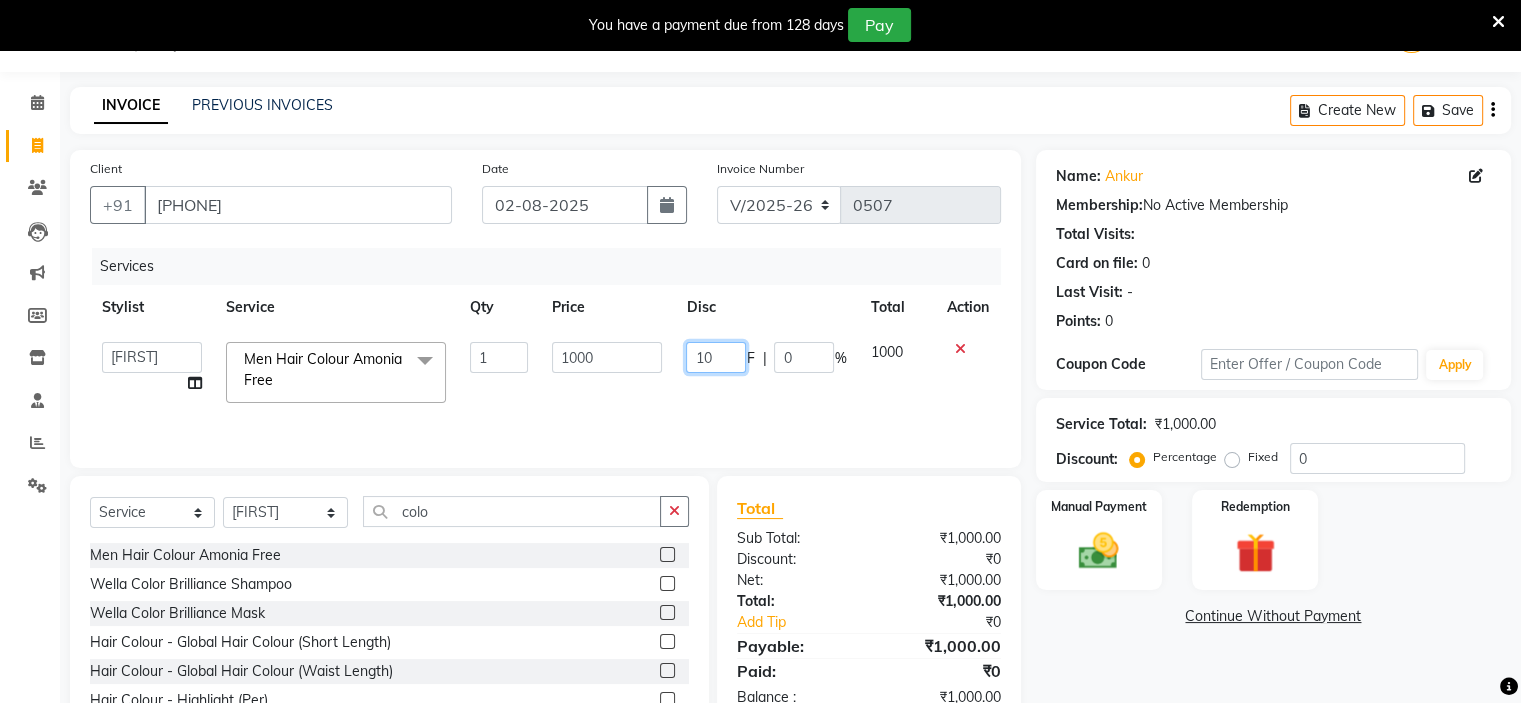 type on "100" 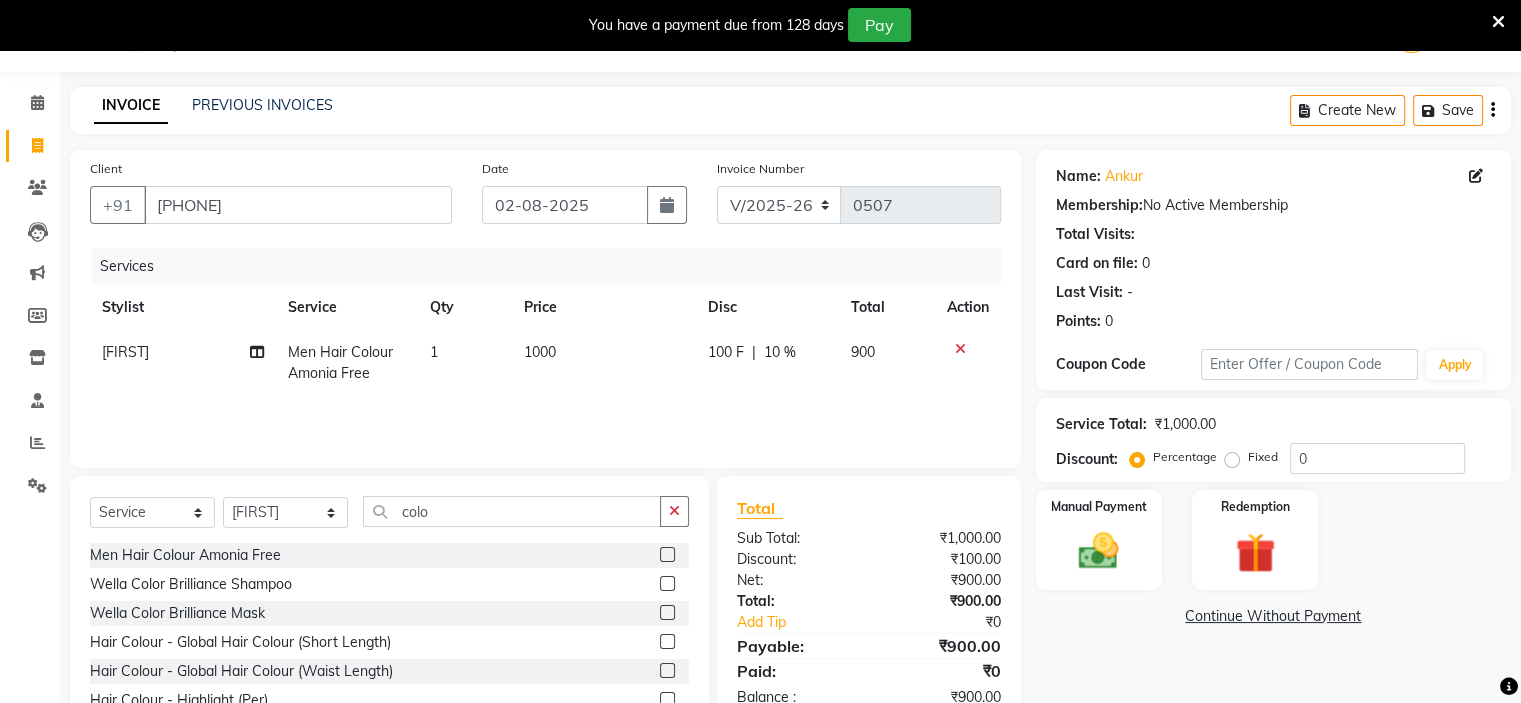 click on "Name: [FIRST]  Membership:  No Active Membership  Total Visits:   Card on file:  0 Last Visit:   - Points:   0  Coupon Code Apply Service Total:  ₹1,000.00  Discount:  Percentage   Fixed  0 Manual Payment Redemption  Continue Without Payment" 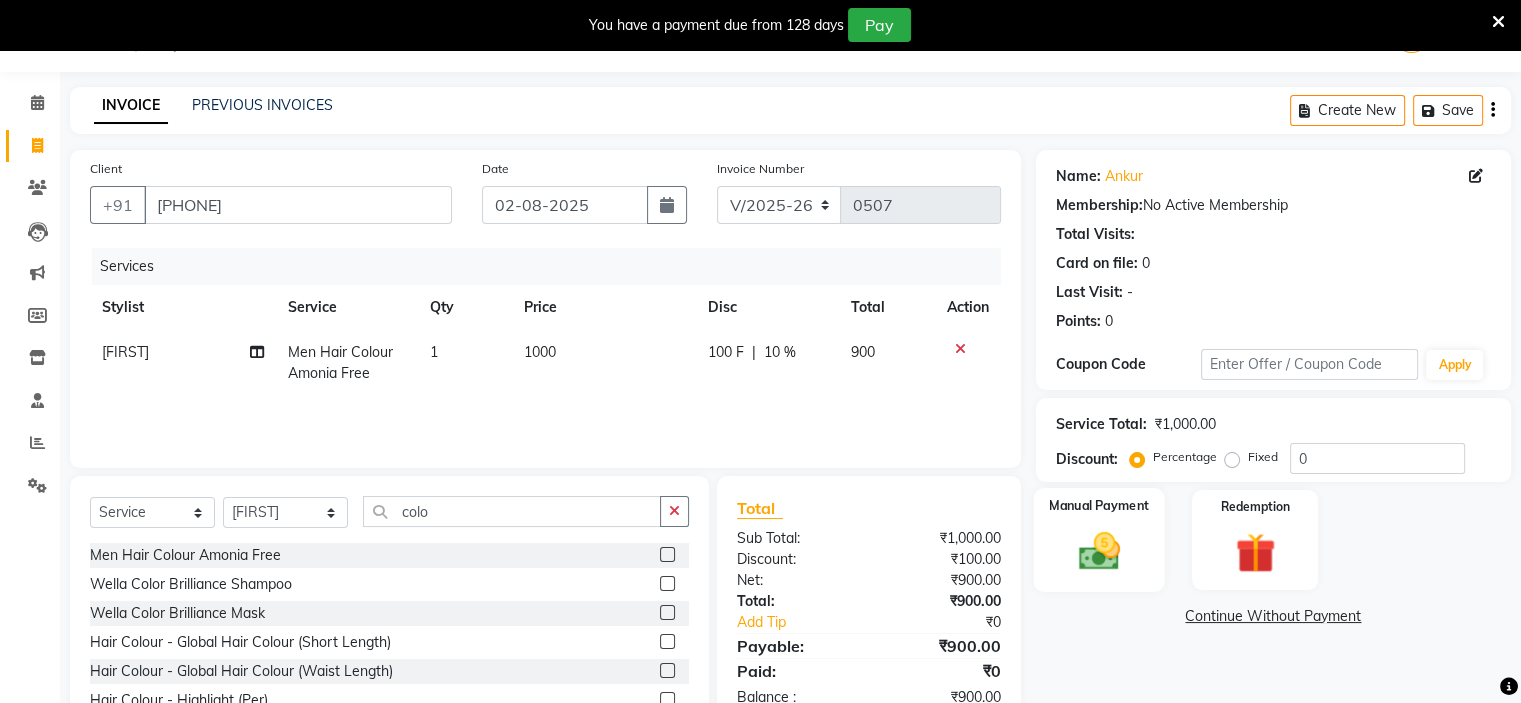 click 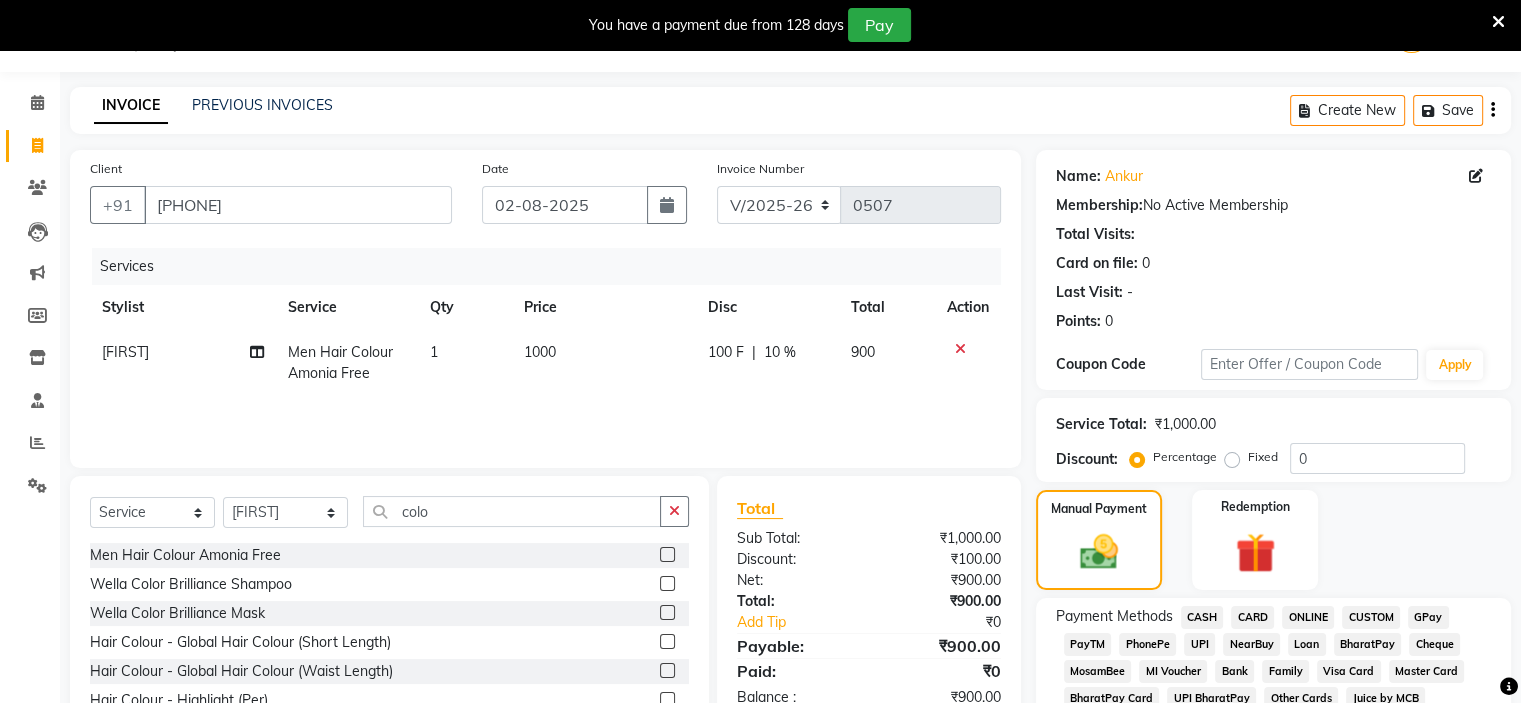 click on "CASH" 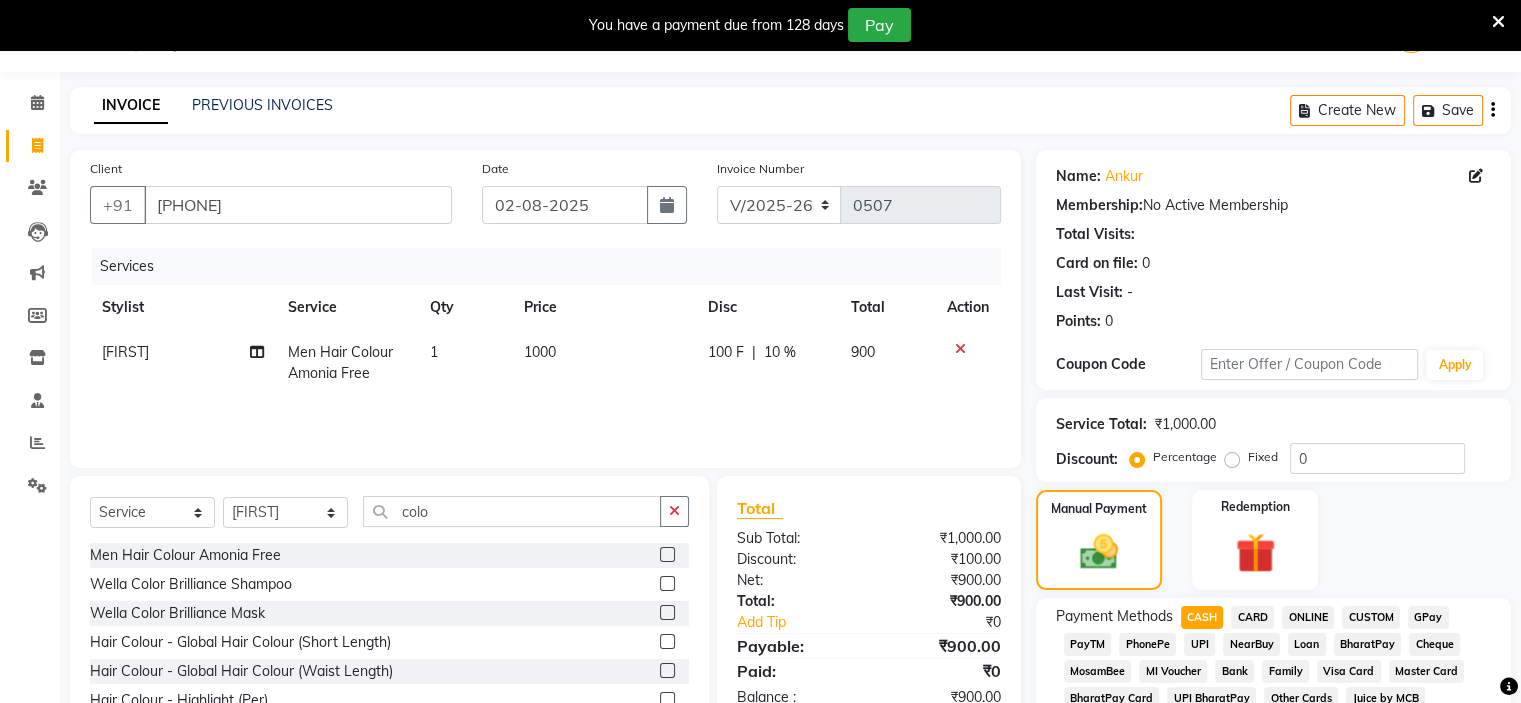 scroll, scrollTop: 770, scrollLeft: 0, axis: vertical 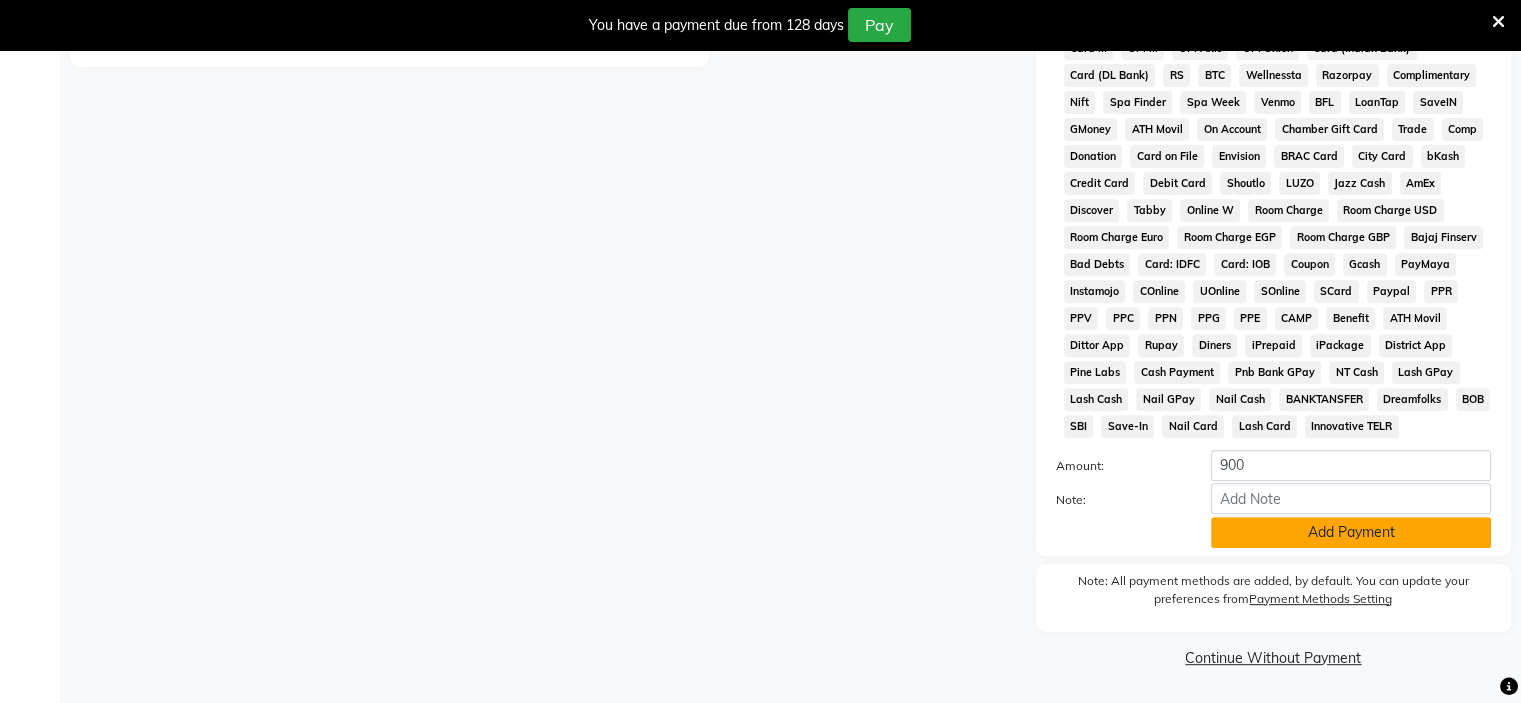 click on "Add Payment" 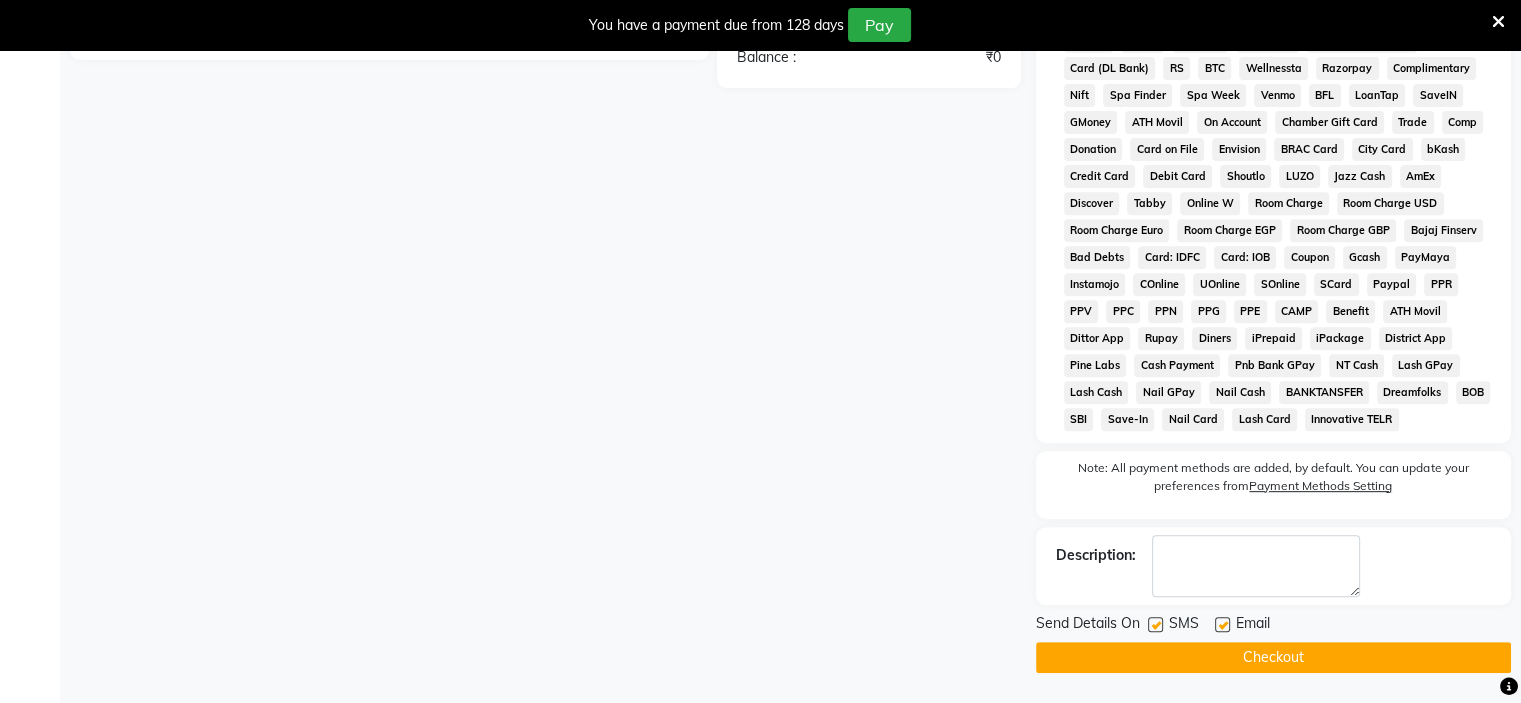 click on "Checkout" 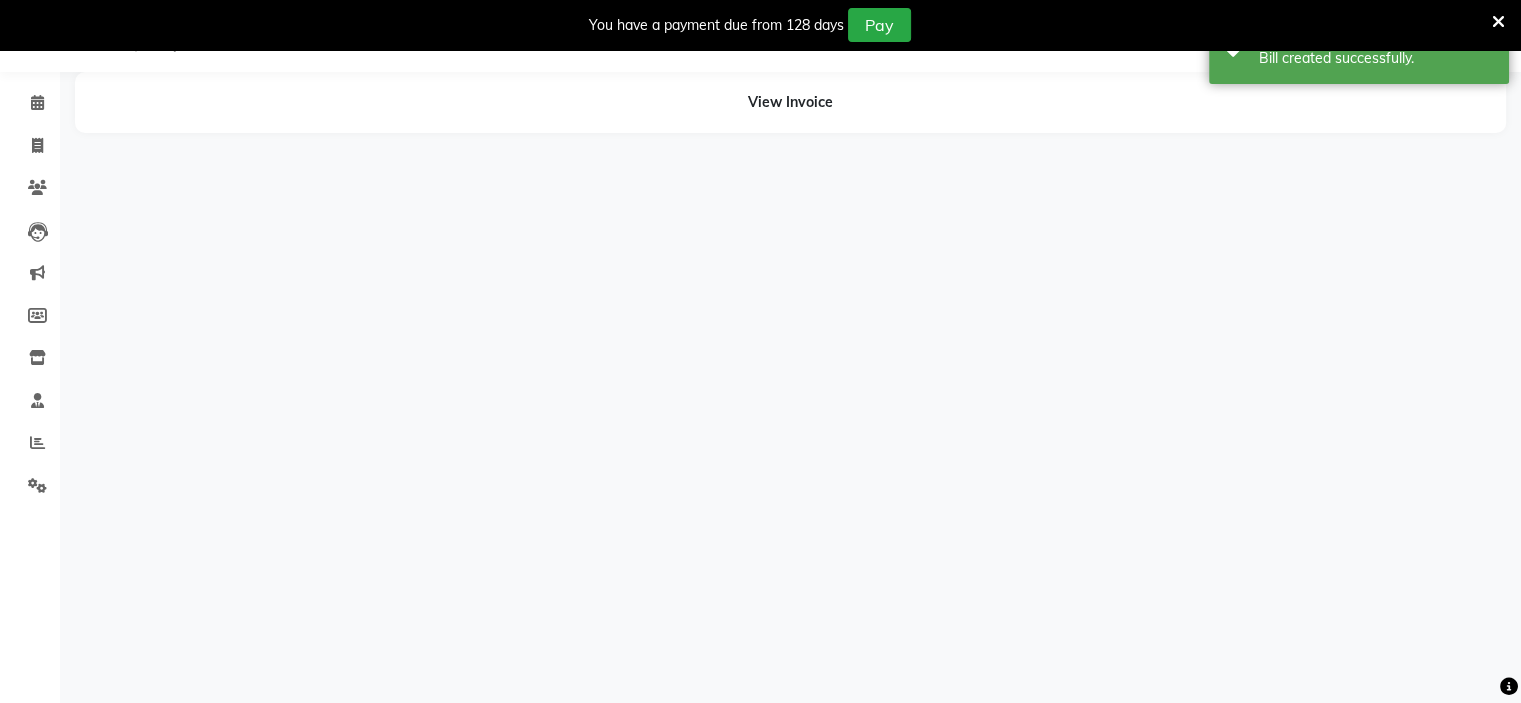 scroll, scrollTop: 50, scrollLeft: 0, axis: vertical 